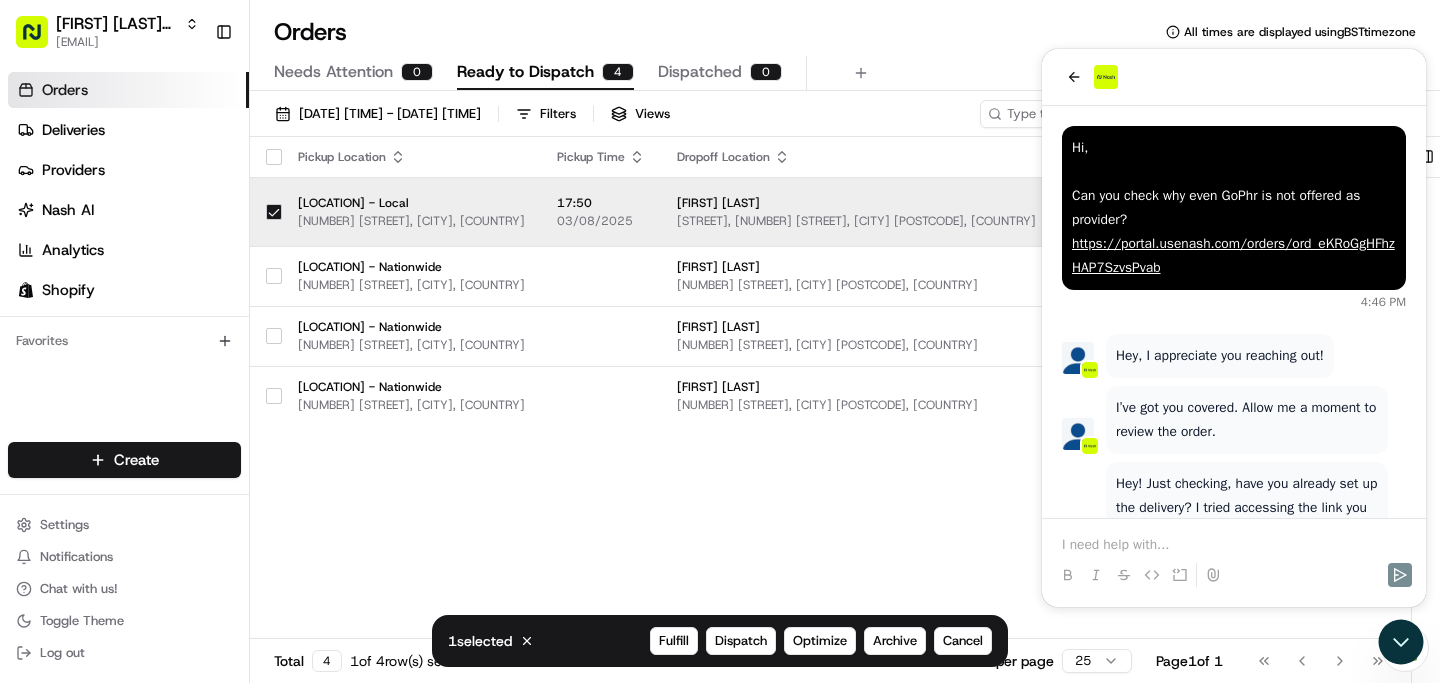 scroll, scrollTop: 0, scrollLeft: 0, axis: both 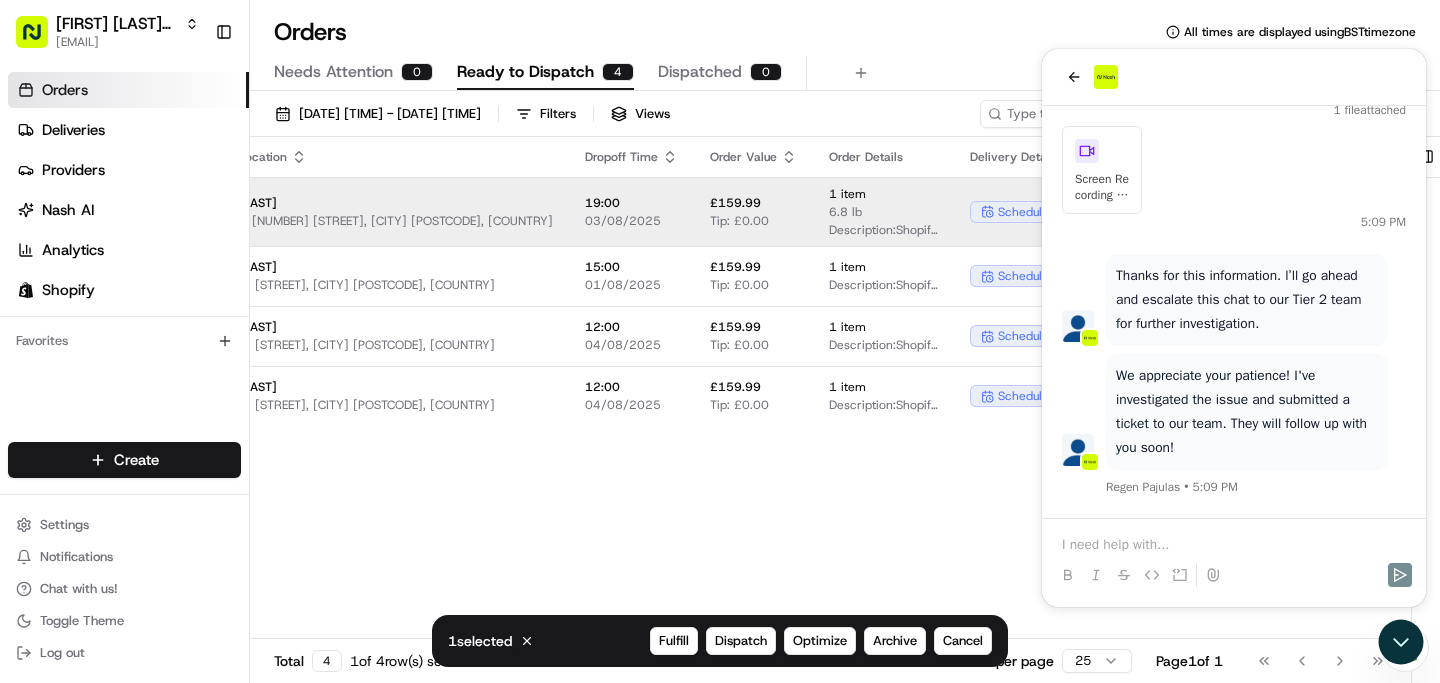 click on "Pickup Location Pickup Time Dropoff Location Dropoff Time Order Value Order Details Delivery Details Provider Actions [LOCATION] - Local [NUMBER] [STREET], [CITY], [COUNTRY] [TIME] [DATE] [FIRST] [LAST] [STREET], [CITY], [COUNTRY] [TIME] [DATE] £[PRICE] Tip: £[PRICE] [NUMBER] item [WEIGHT] Description: Shopify Order #[NUMBER] for [FIRST] [LAST] scheduled + [NUMBER] Assign Provider [LOCATION] - Nationwide [NUMBER] [STREET], [CITY], [COUNTRY] [FIRST] [LAST] [NUMBER] [STREET], [CITY] [POSTCODE], [COUNTRY] [TIME] [DATE] £[PRICE] Tip: £[PRICE] [NUMBER] item Description: Shopify Order #[NUMBER] for [FIRST] [LAST] scheduled + [NUMBER] Assign Provider [LOCATION] - Nationwide [NUMBER] [STREET], [CITY], [COUNTRY] [FIRST] [LAST] [NUMBER] [STREET], [CITY] [POSTCODE], [COUNTRY] [TIME] [DATE] £[PRICE] Tip: £[PRICE] [NUMBER] item Description: Shopify Order #[NUMBER] for [FIRST] [LAST] scheduled + [NUMBER] Assign Provider [LOCATION] - Nationwide [NUMBER] [STREET], [CITY], [COUNTRY] [FIRST] [LAST] [NUMBER] [STREET], [CITY] [POSTCODE], [COUNTRY] £[PRICE]" at bounding box center [609, 388] 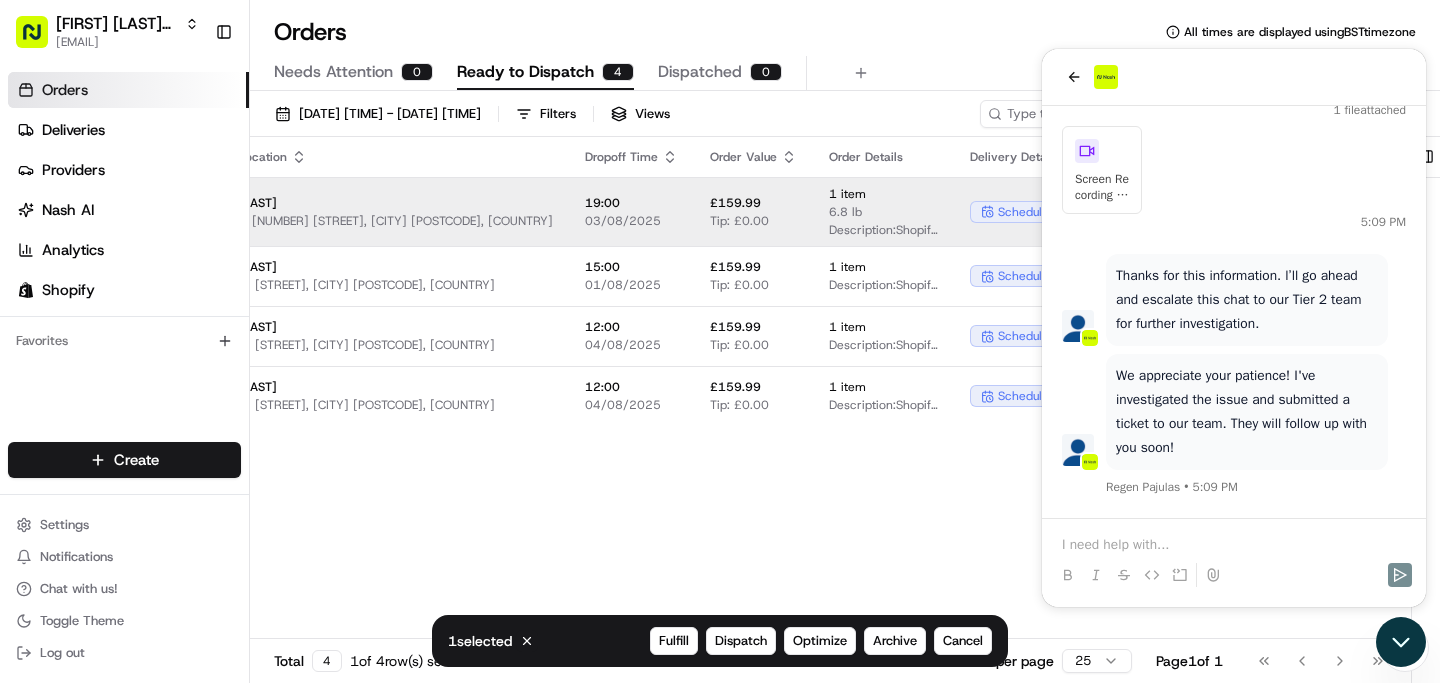 click 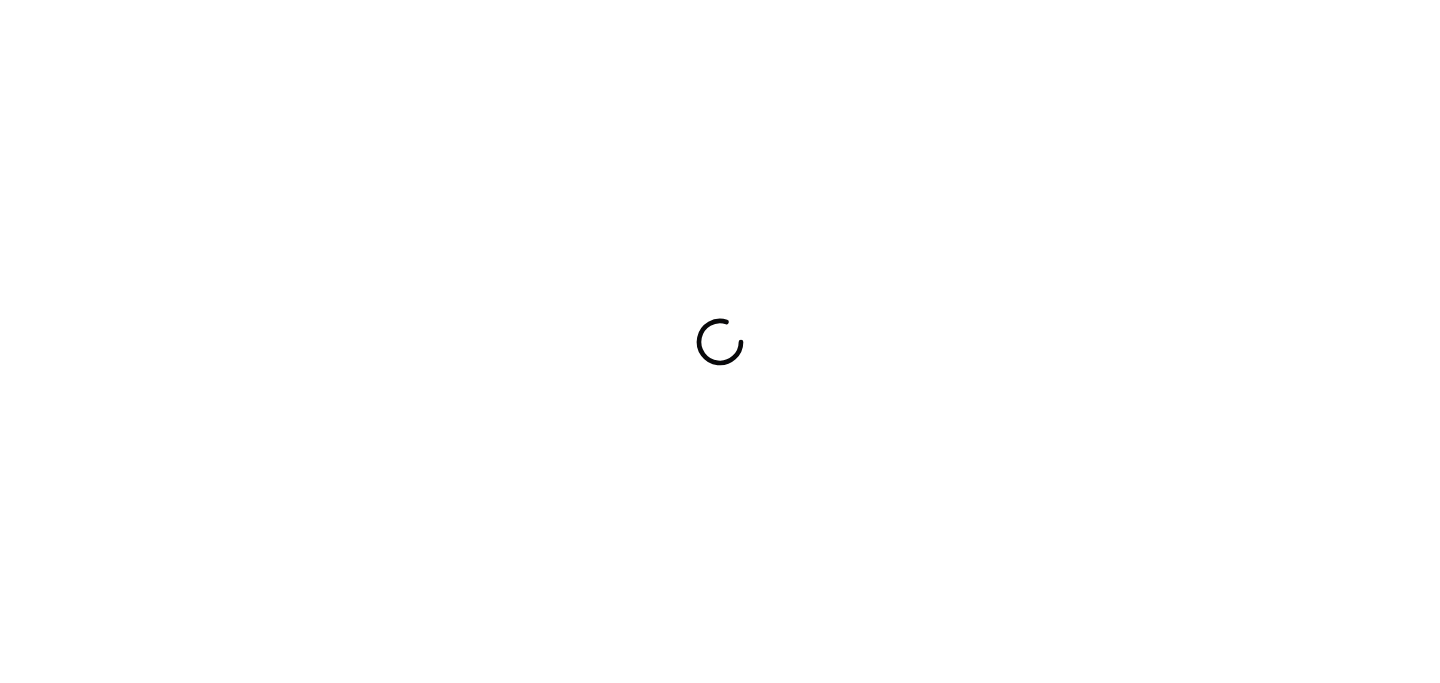 scroll, scrollTop: 0, scrollLeft: 0, axis: both 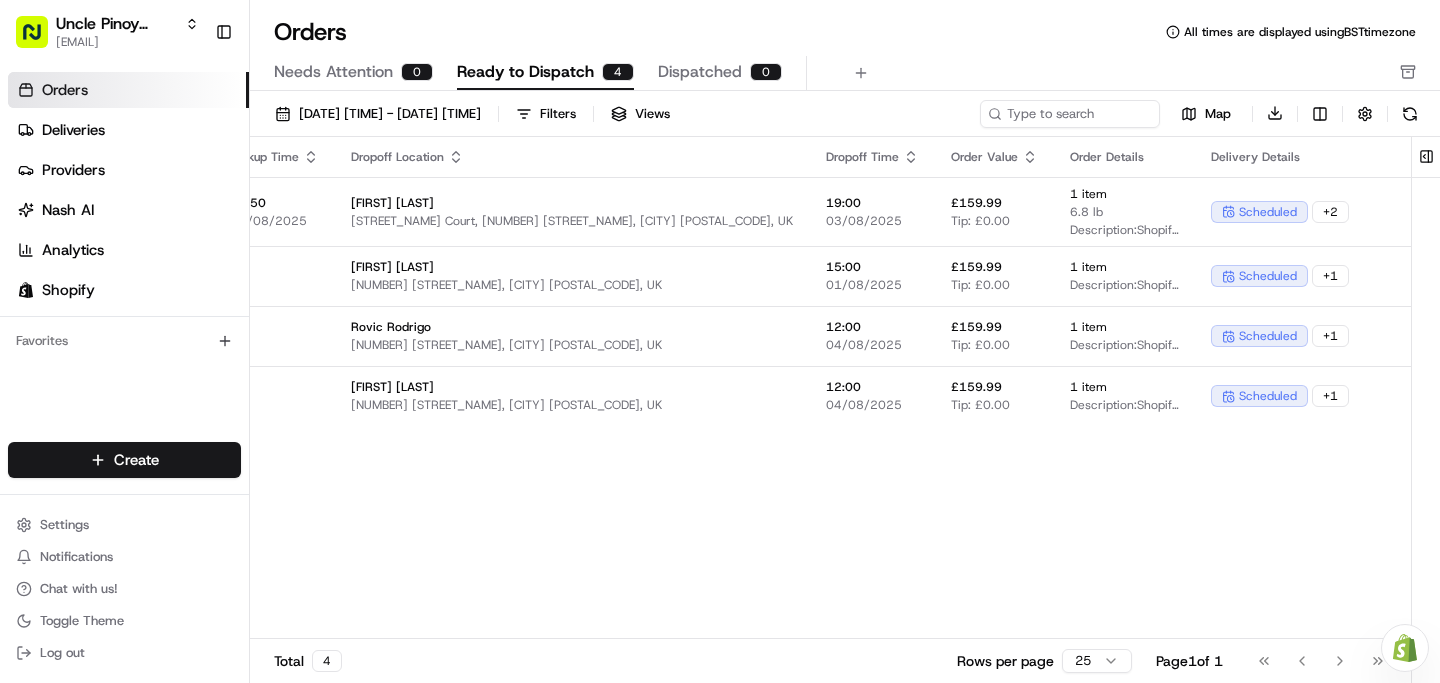 click at bounding box center [1405, 647] 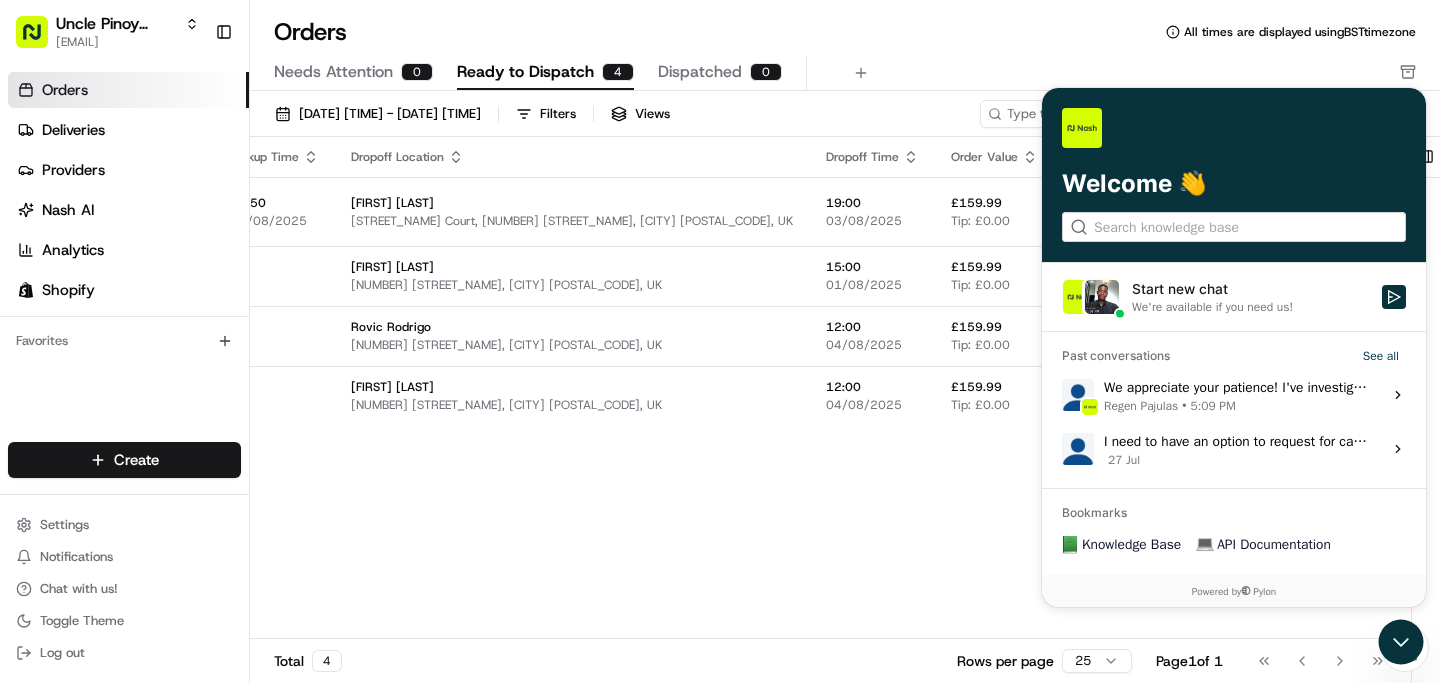 click on "5:09 PM" at bounding box center (1213, 406) 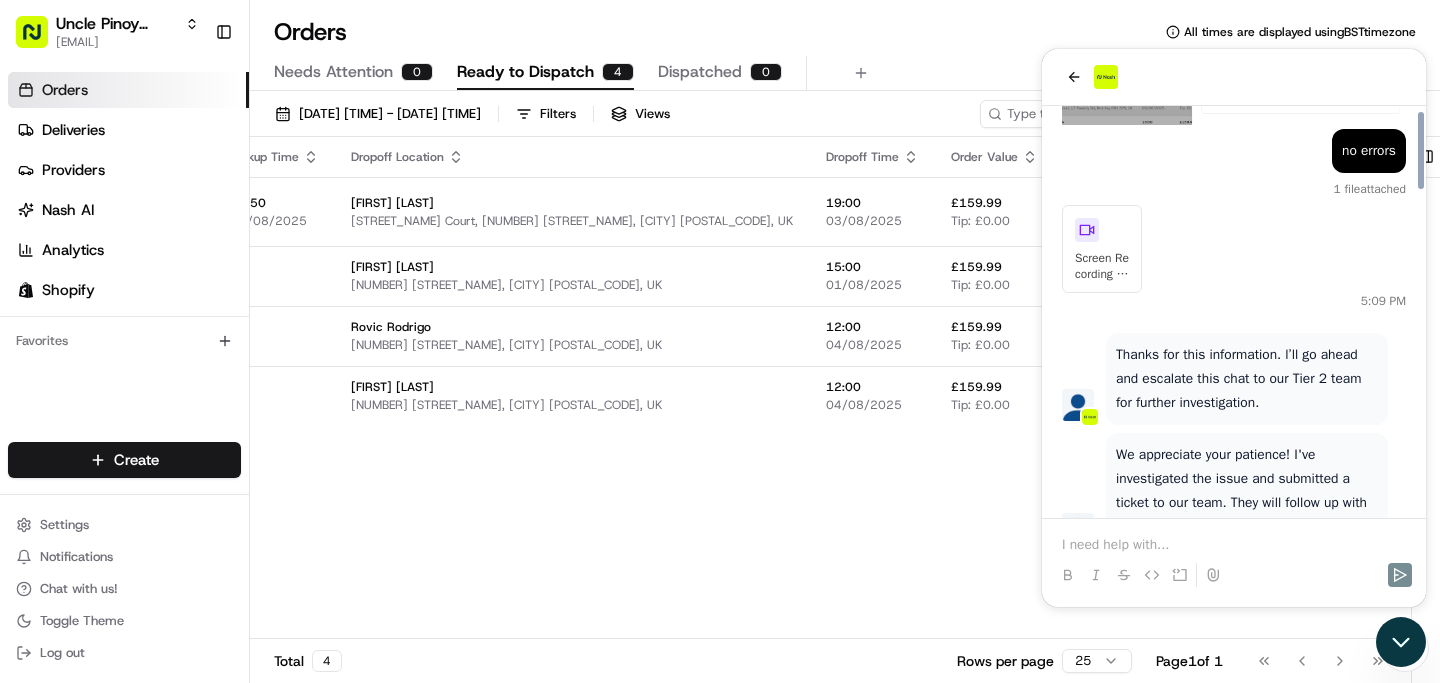 click 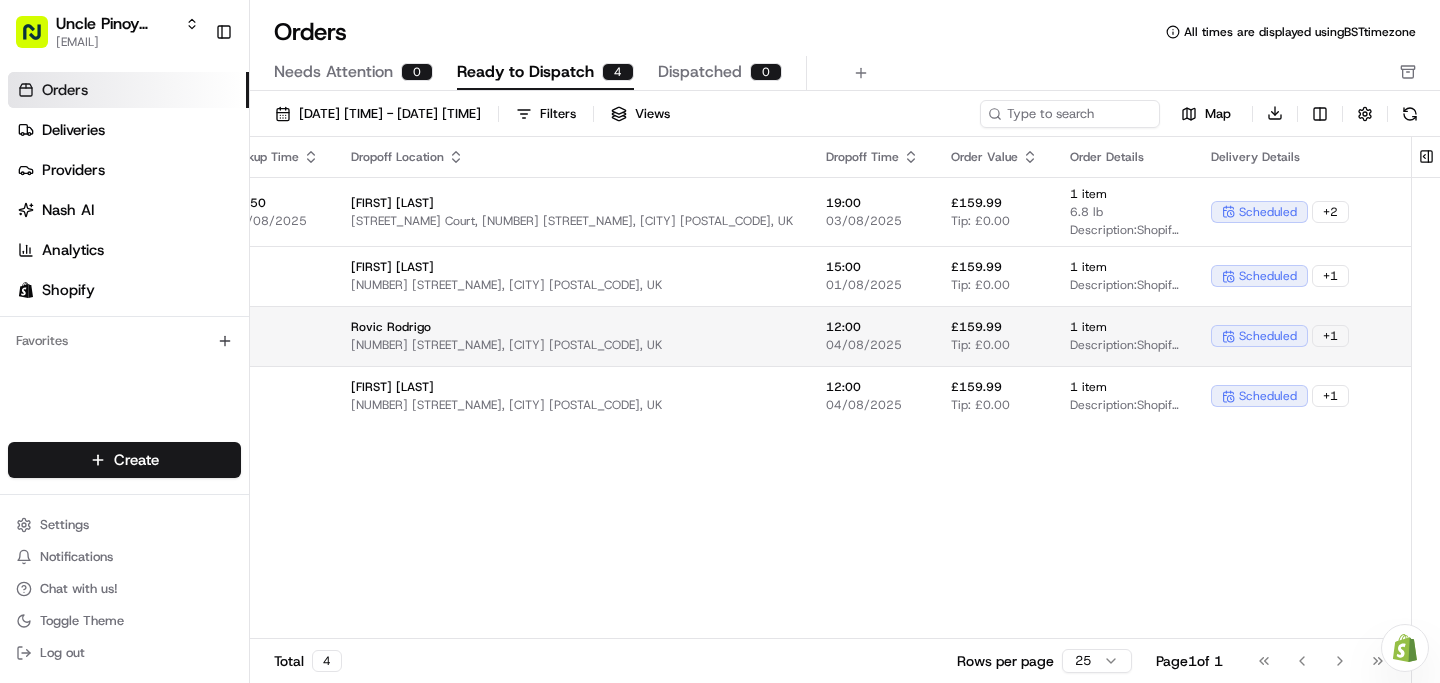 scroll, scrollTop: 1831, scrollLeft: 0, axis: vertical 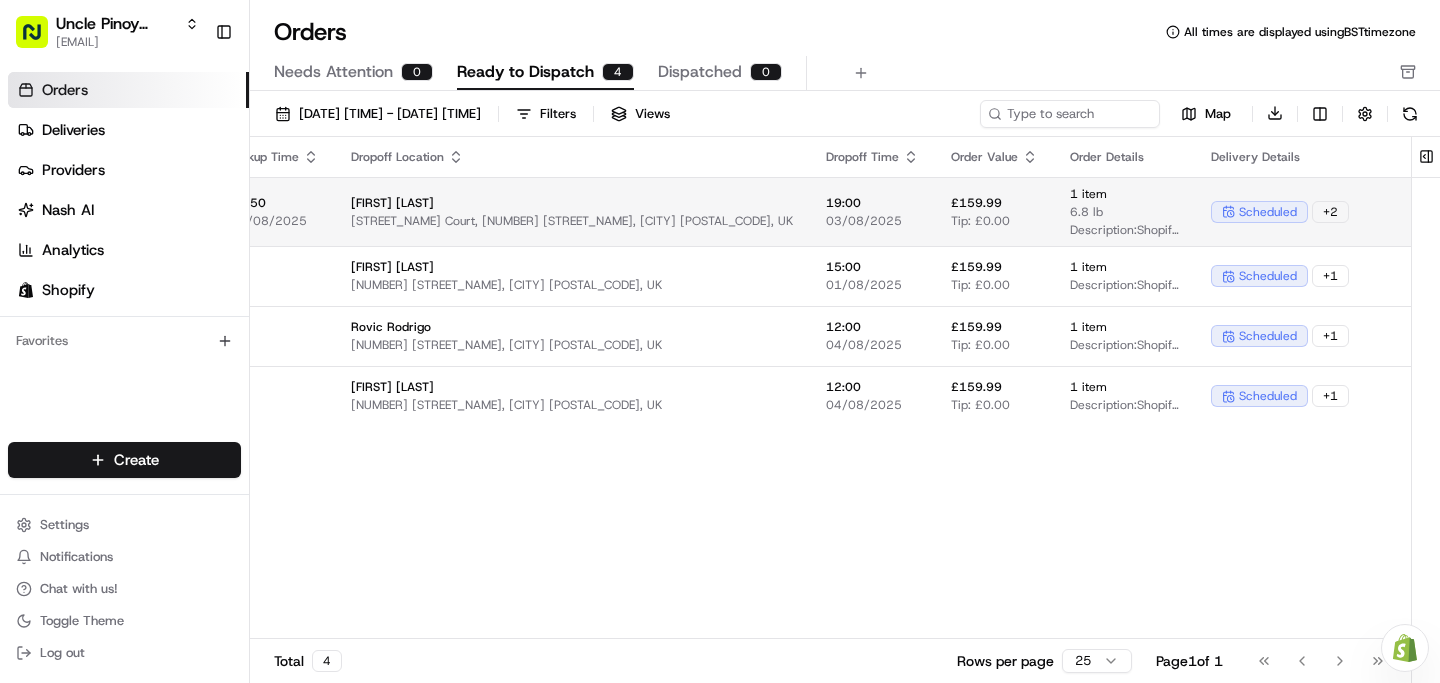 click on "Assign Provider" at bounding box center [1542, 212] 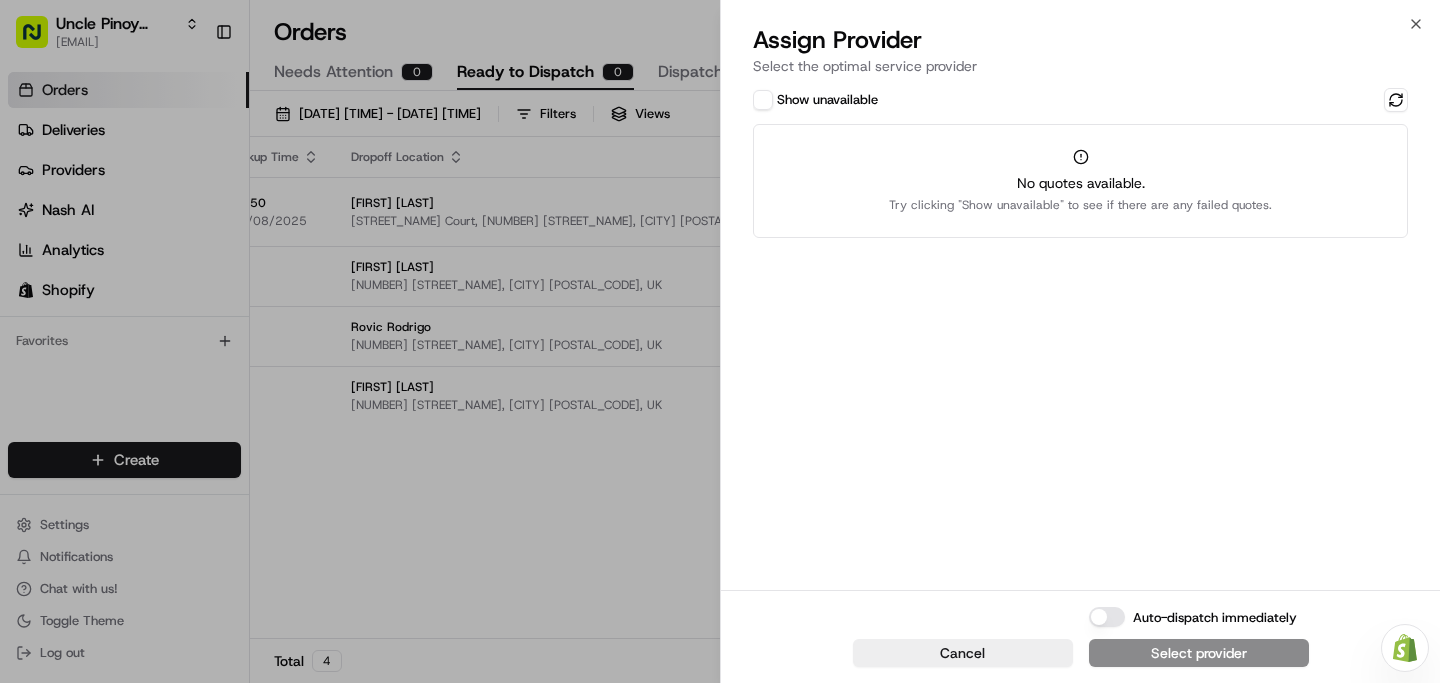 click on "Close Assign Provider Select the optimal service provider Show unavailable No quotes available. Try clicking "Show unavailable" to see if there are any failed quotes. Cancel Auto-dispatch immediately Select provider" at bounding box center [1080, 341] 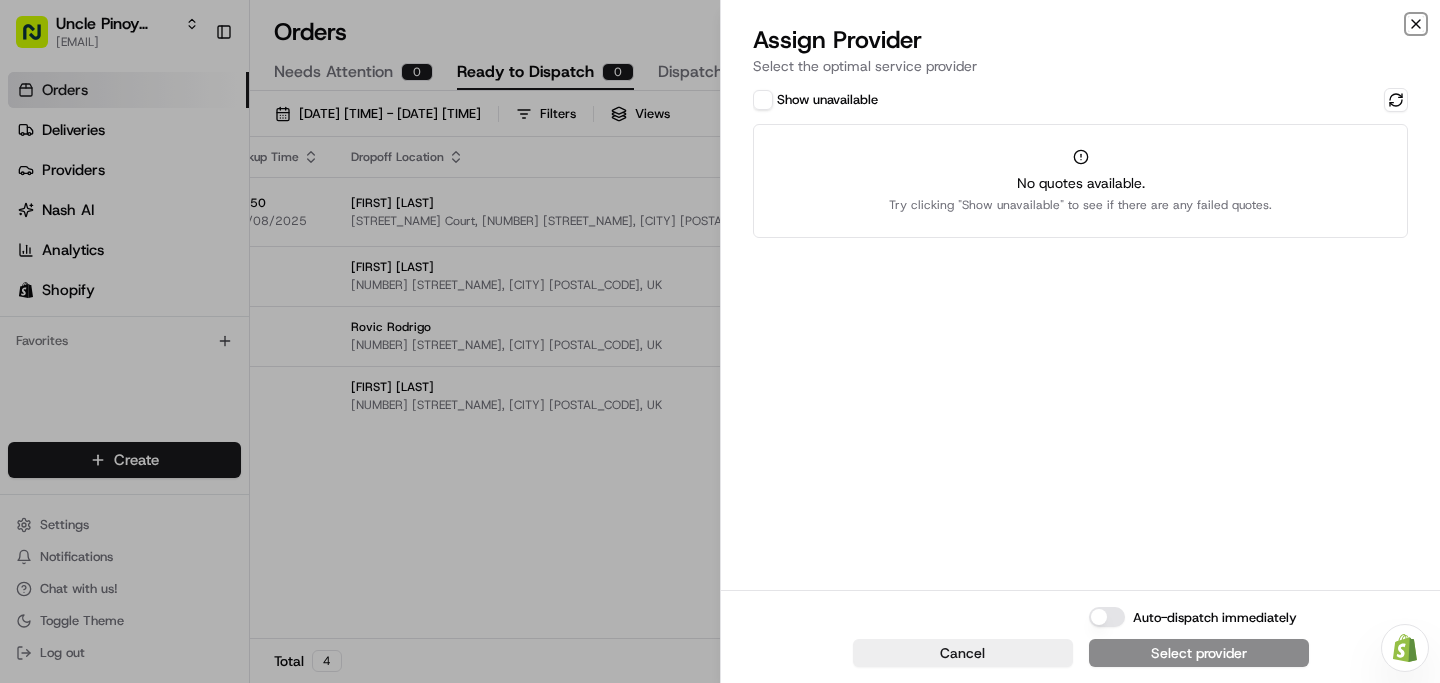 click 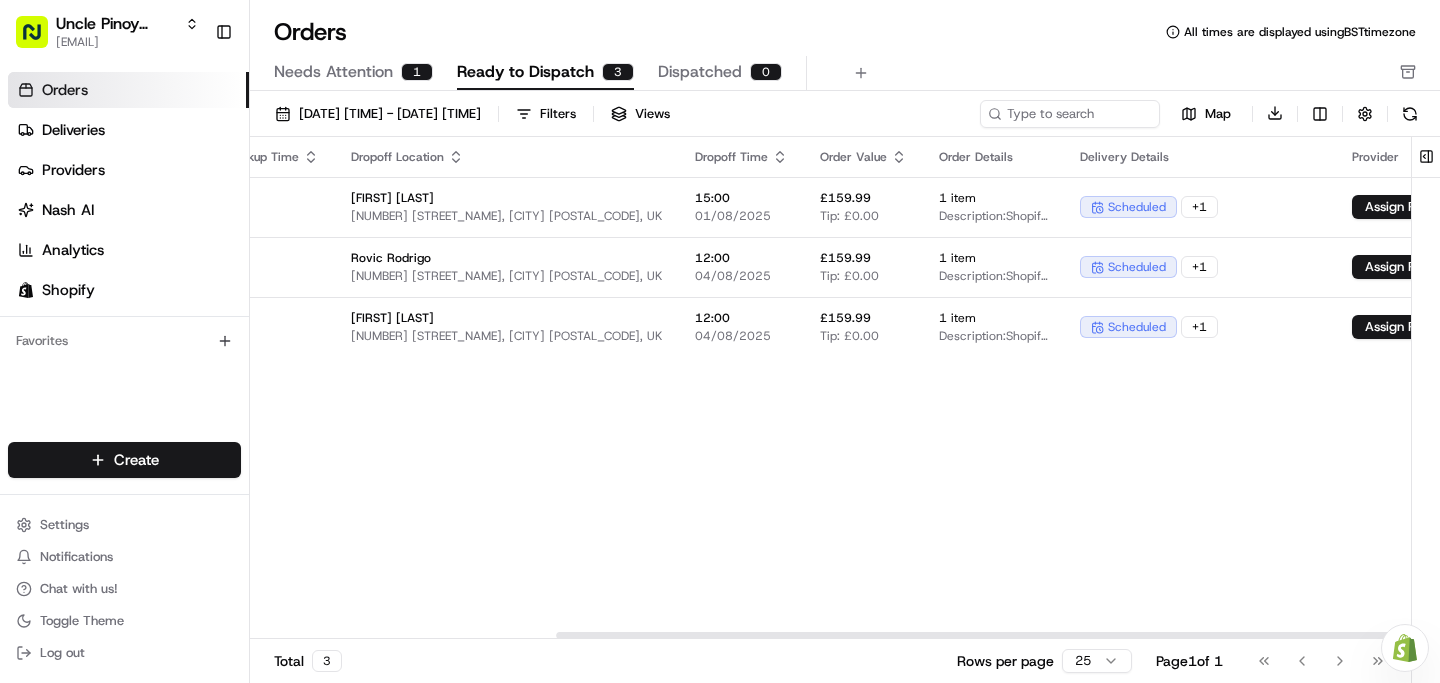 scroll, scrollTop: 0, scrollLeft: 415, axis: horizontal 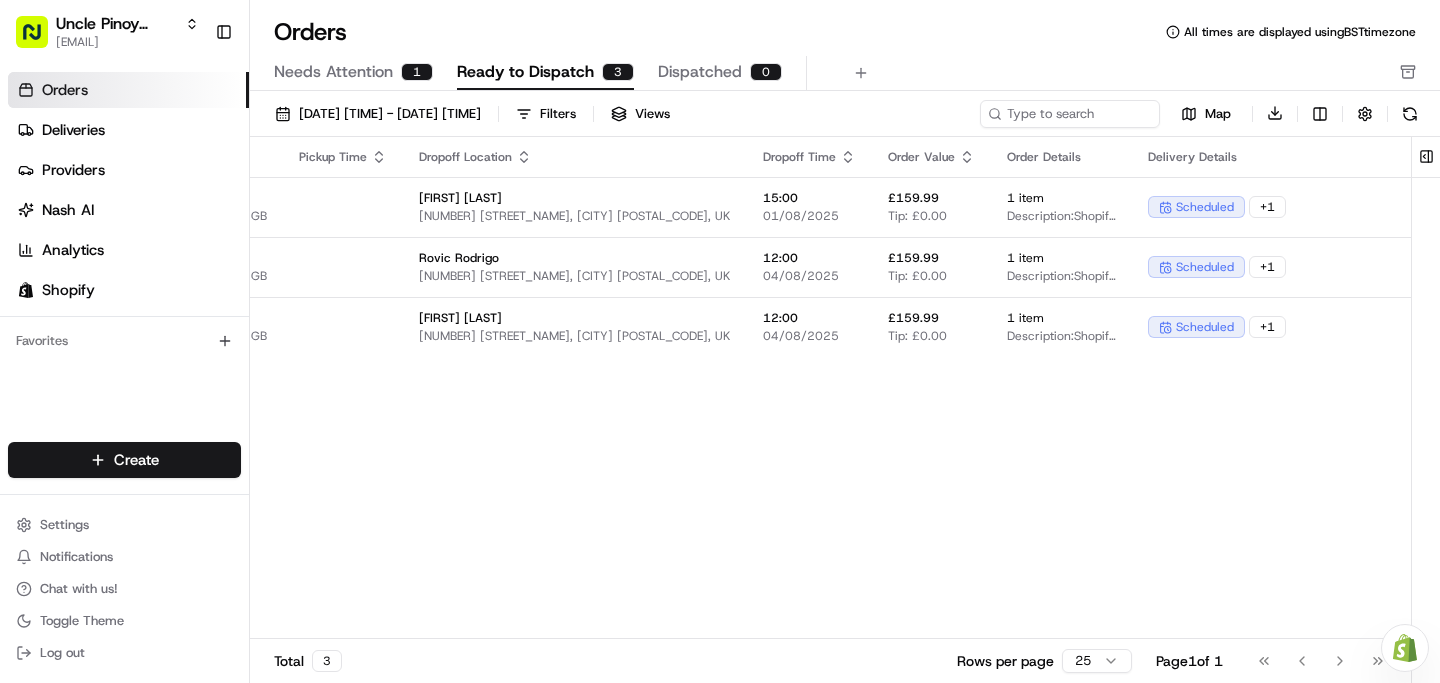 click on "Needs Attention" at bounding box center [333, 72] 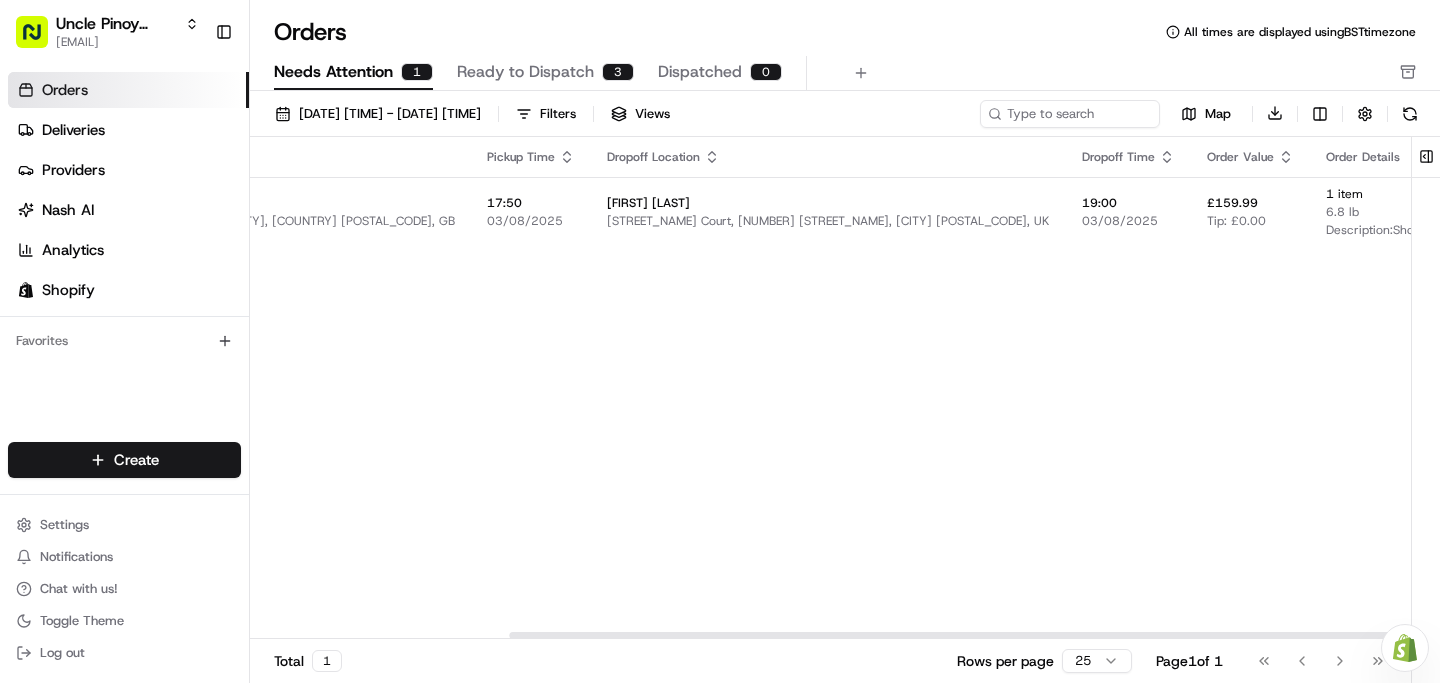scroll, scrollTop: 0, scrollLeft: 333, axis: horizontal 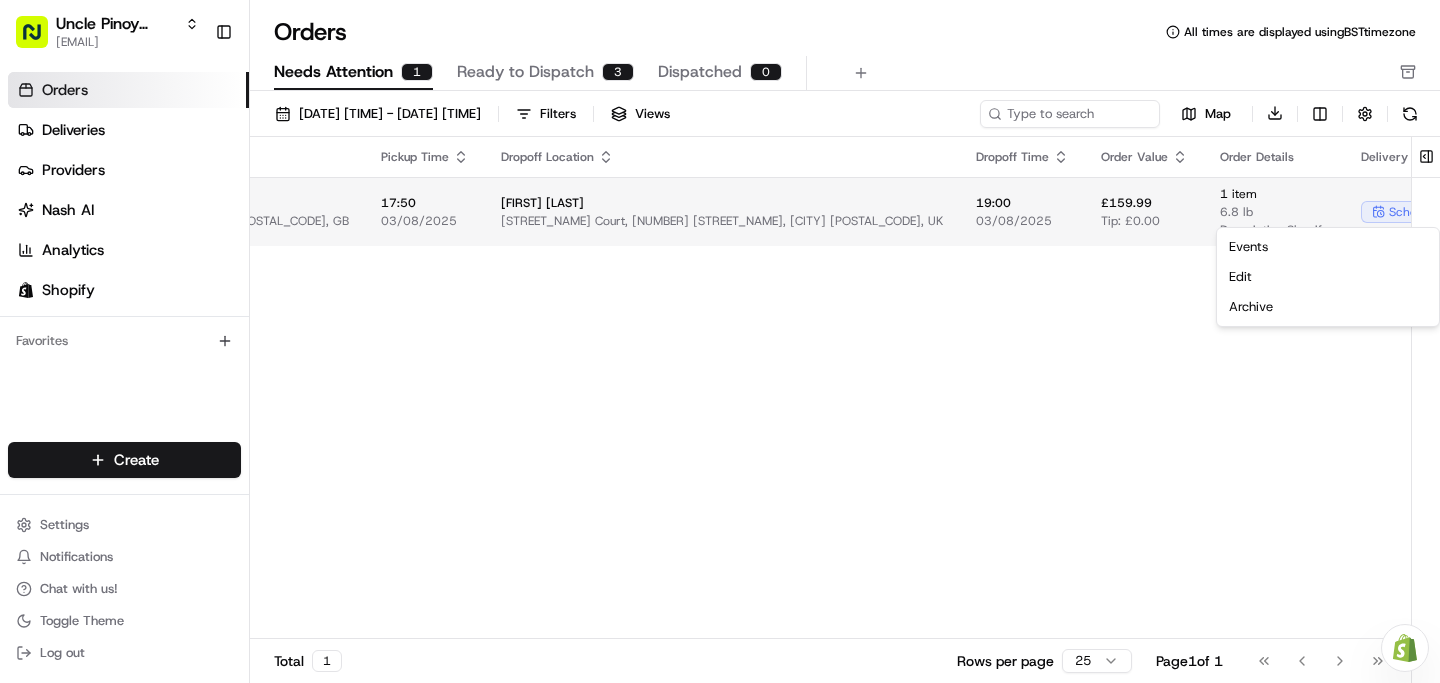 click on "Uncle Pinoy (Shopify) alex.guinid@unclepinoy.com Toggle Sidebar Orders Deliveries Providers Nash AI Analytics Shopify Favorites Main Menu Members & Organization Organization Users Roles Preferences Customization Tracking Orchestration Automations Dispatch Strategy Locations Pickup Locations Dropoff Locations Billing Billing Refund Requests Integrations Notification Triggers Webhooks API Keys Request Logs Create Settings Notifications Chat with us! Toggle Theme Log out Need help with your Shopify Onboarding? Reach out to Support by clicking this button! Orders All times are displayed using  BST  timezone Needs Attention 1 Ready to Dispatch 3 Dispatched 0 01/08/2025 00:00 - 31/08/2025 23:59 Filters Views Map Download Pickup Location Pickup Time Dropoff Location Dropoff Time Order Value Order Details Delivery Details Actions Roman Way - Local 149 Roman Way, London, England N7 8XH, GB 17:50 03/08/2025 Maria Celina Costelo Brompton Court, 17 Tweedy Rd, Bromley BR1 3PS, UK 19:00 03/08/2025 £159.99" at bounding box center [720, 341] 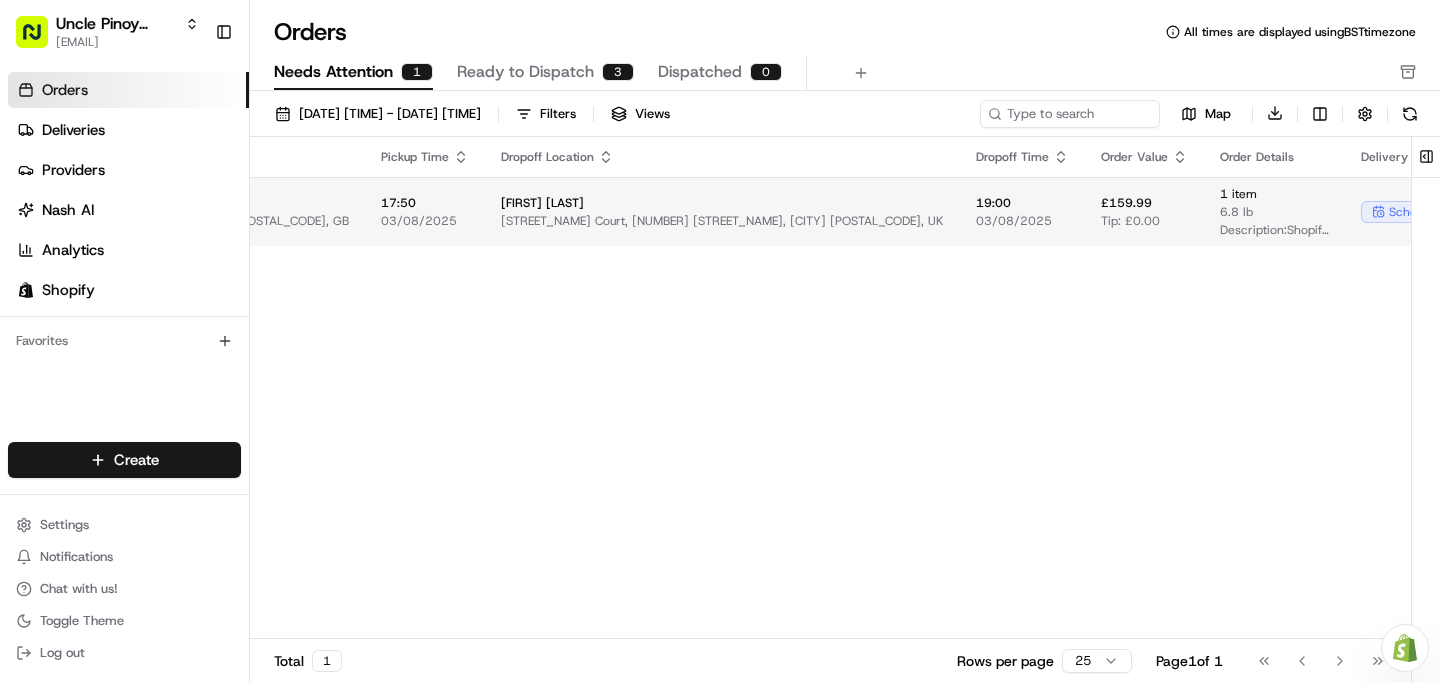 click on "scheduled + 2" at bounding box center (1481, 212) 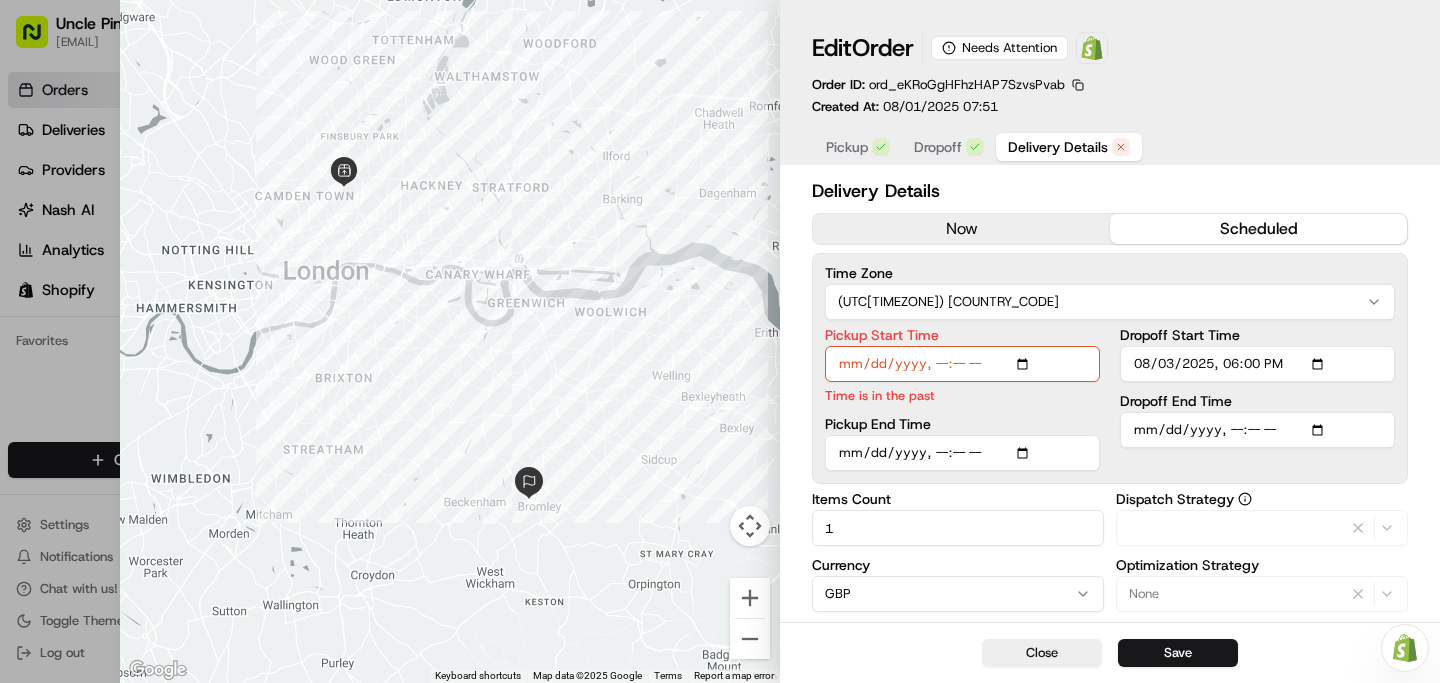 click on "Delivery Details" at bounding box center [1058, 147] 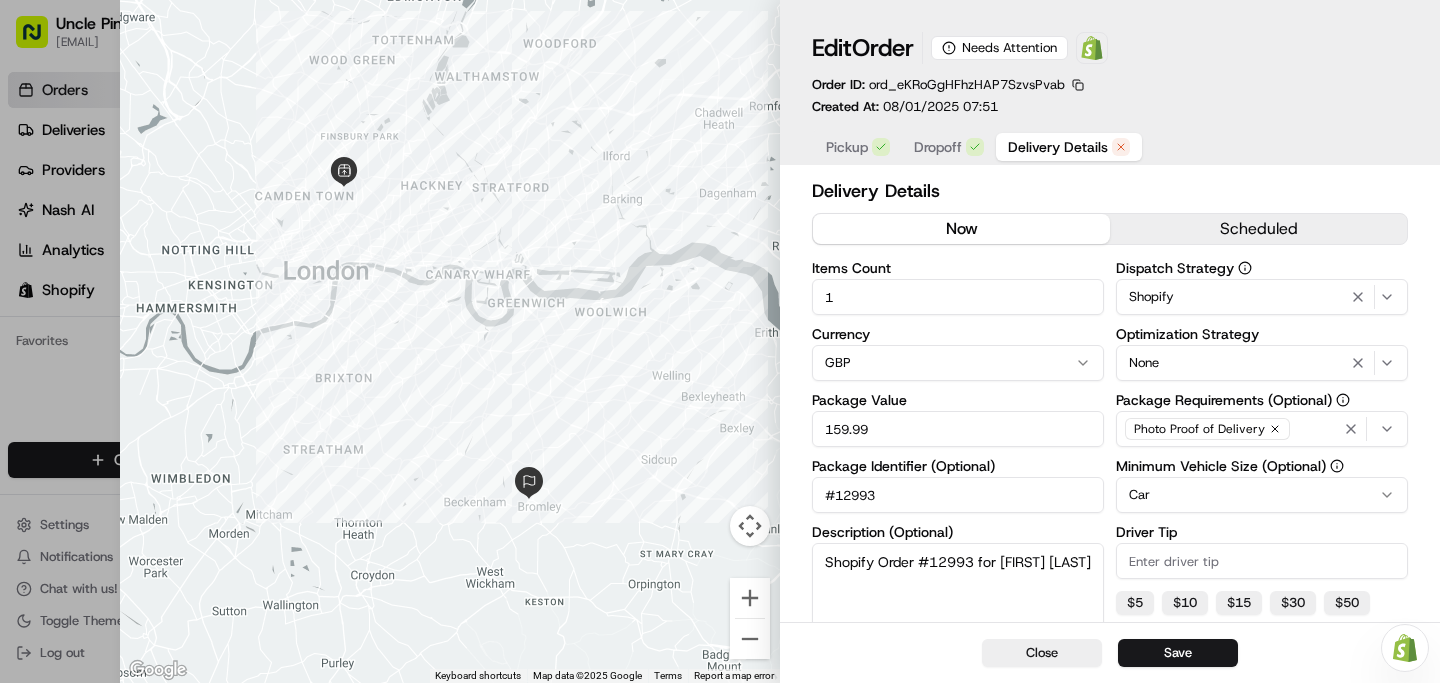 click on "now" at bounding box center [961, 229] 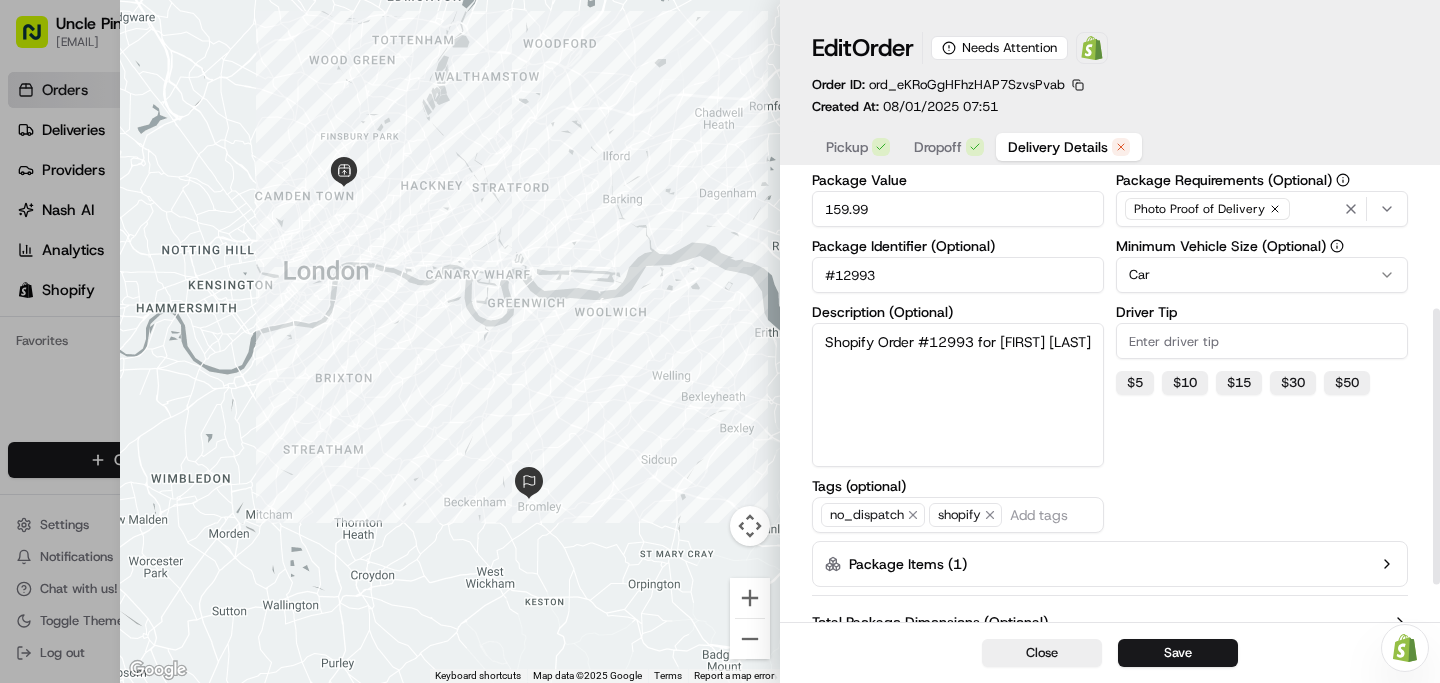 scroll, scrollTop: 279, scrollLeft: 0, axis: vertical 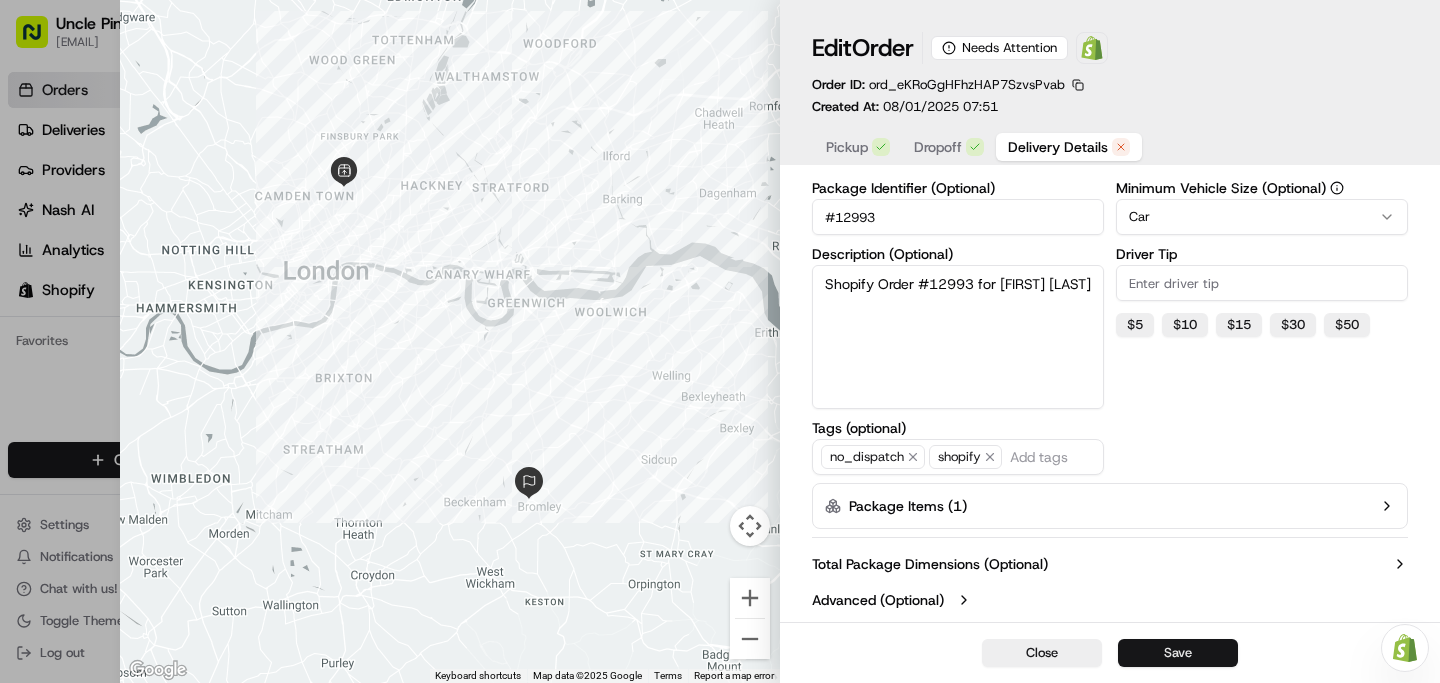 click on "Save" at bounding box center (1178, 653) 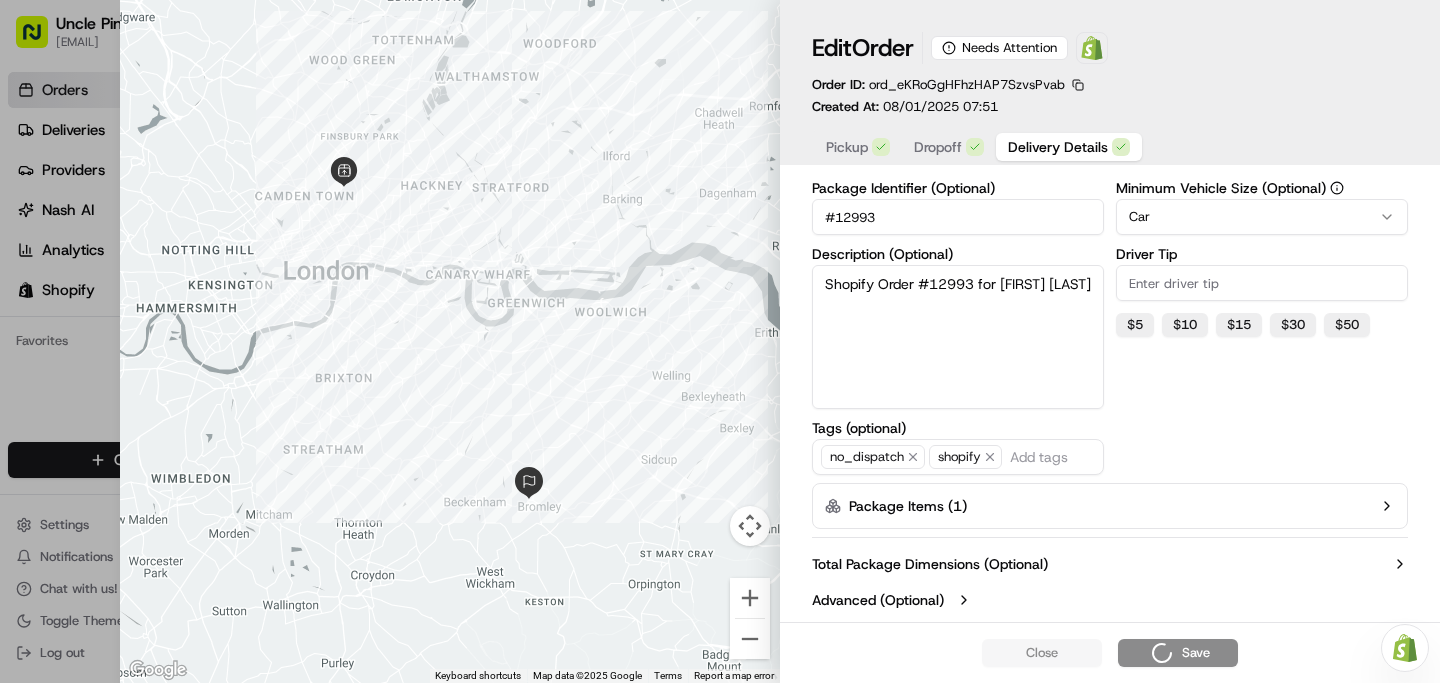 type 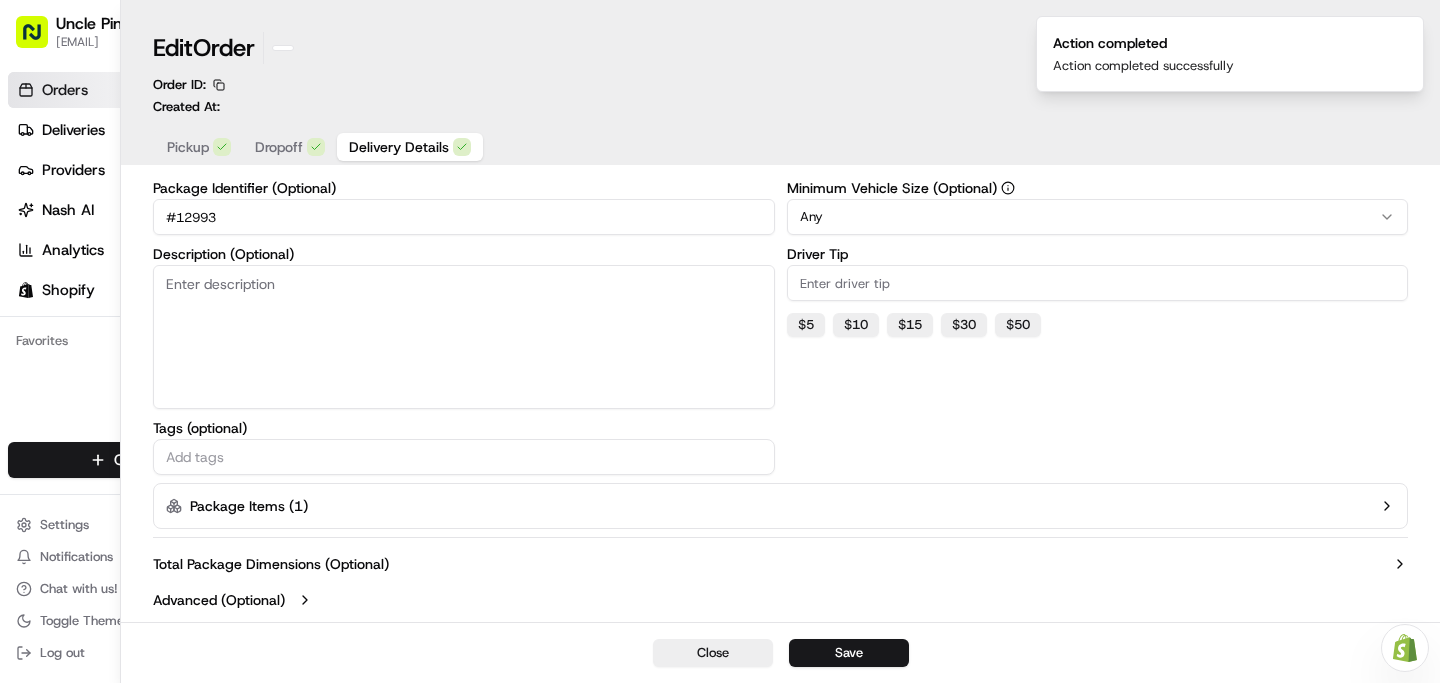 scroll, scrollTop: 0, scrollLeft: 0, axis: both 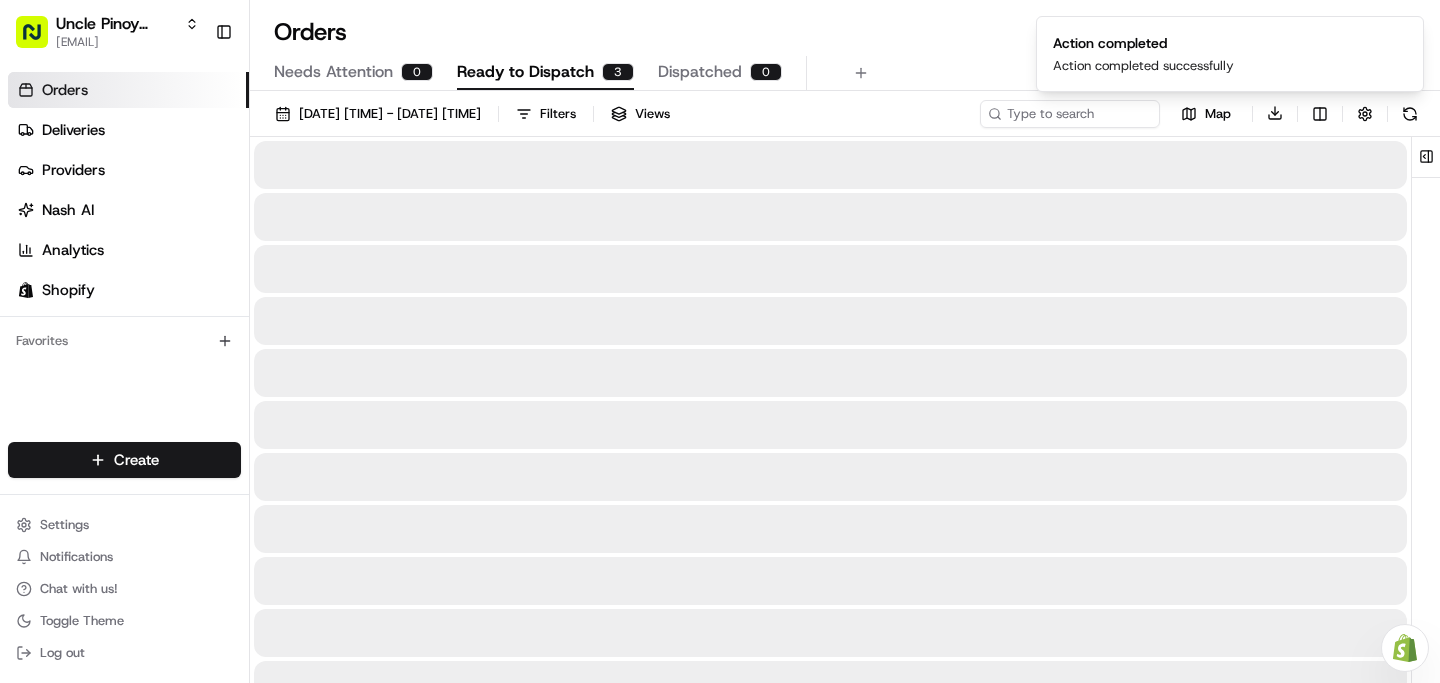 click on "Ready to Dispatch" at bounding box center [525, 72] 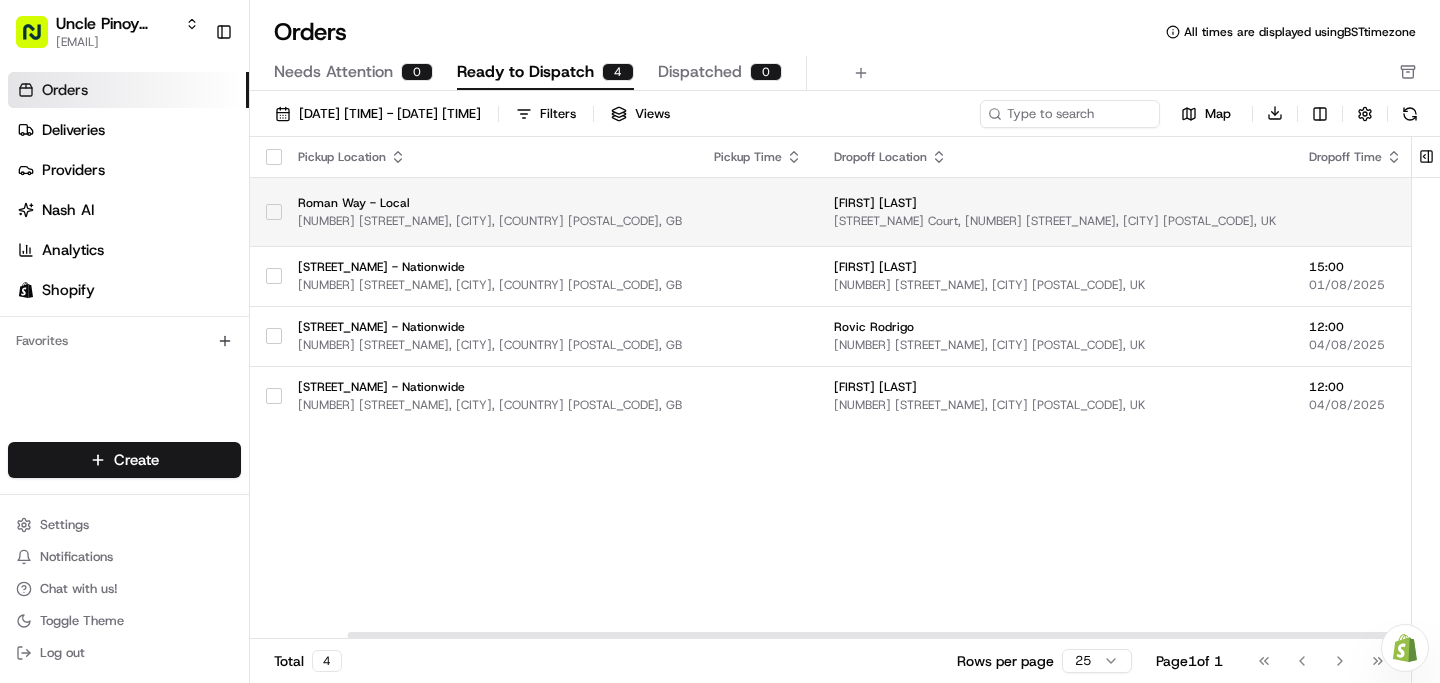 scroll, scrollTop: 0, scrollLeft: 483, axis: horizontal 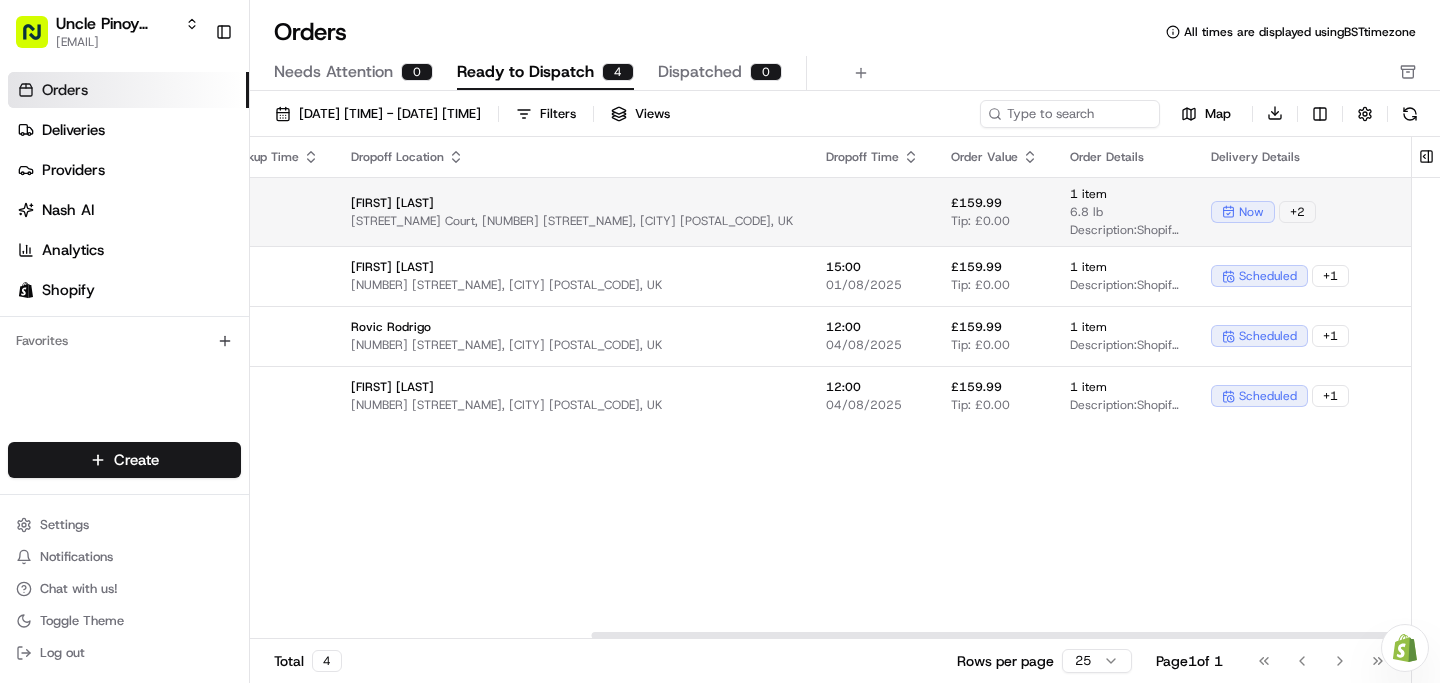 click on "Assign Provider" at bounding box center (1542, 212) 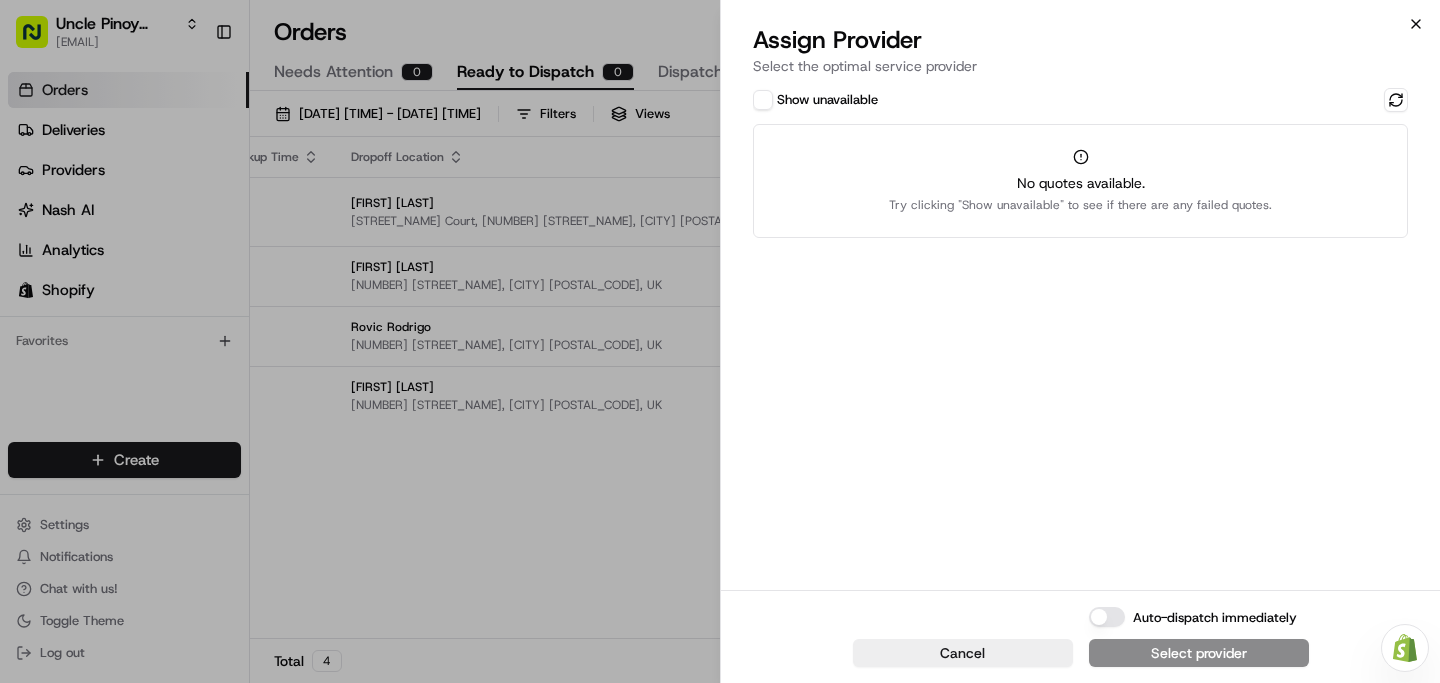 click 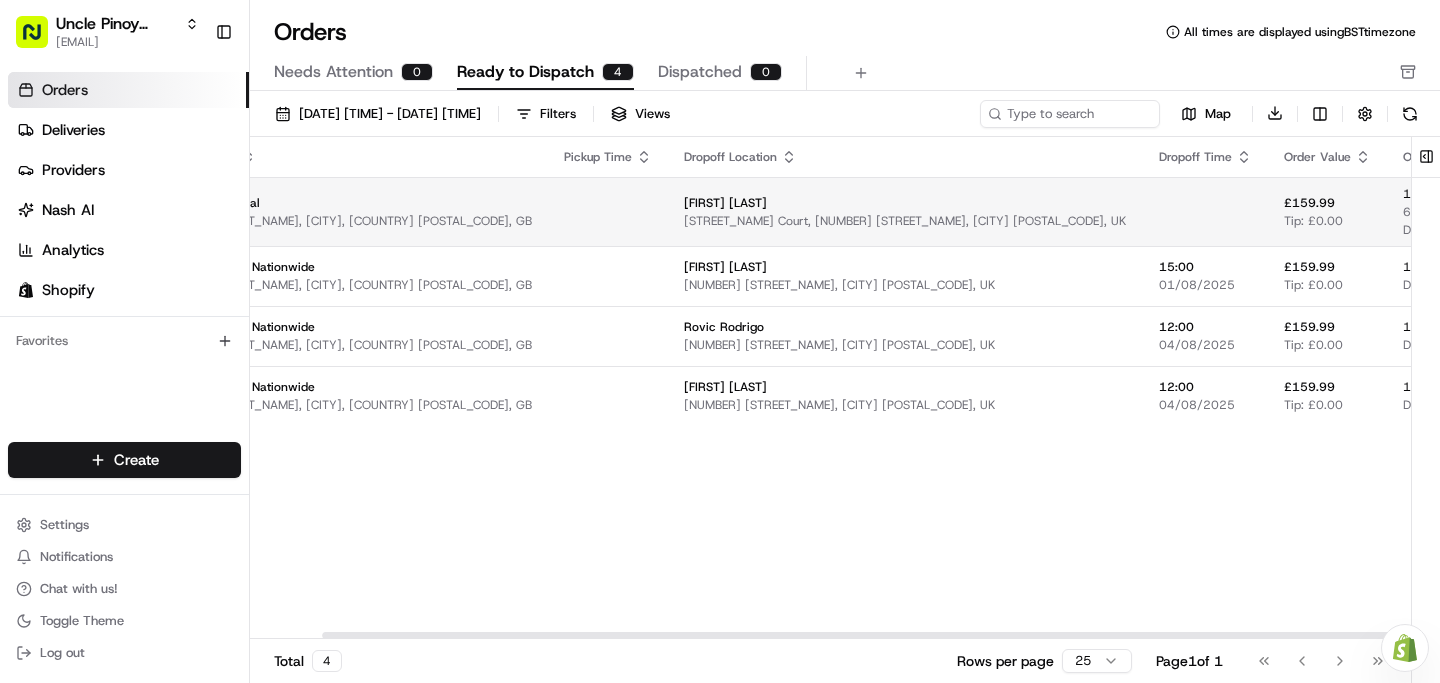 scroll, scrollTop: 0, scrollLeft: 483, axis: horizontal 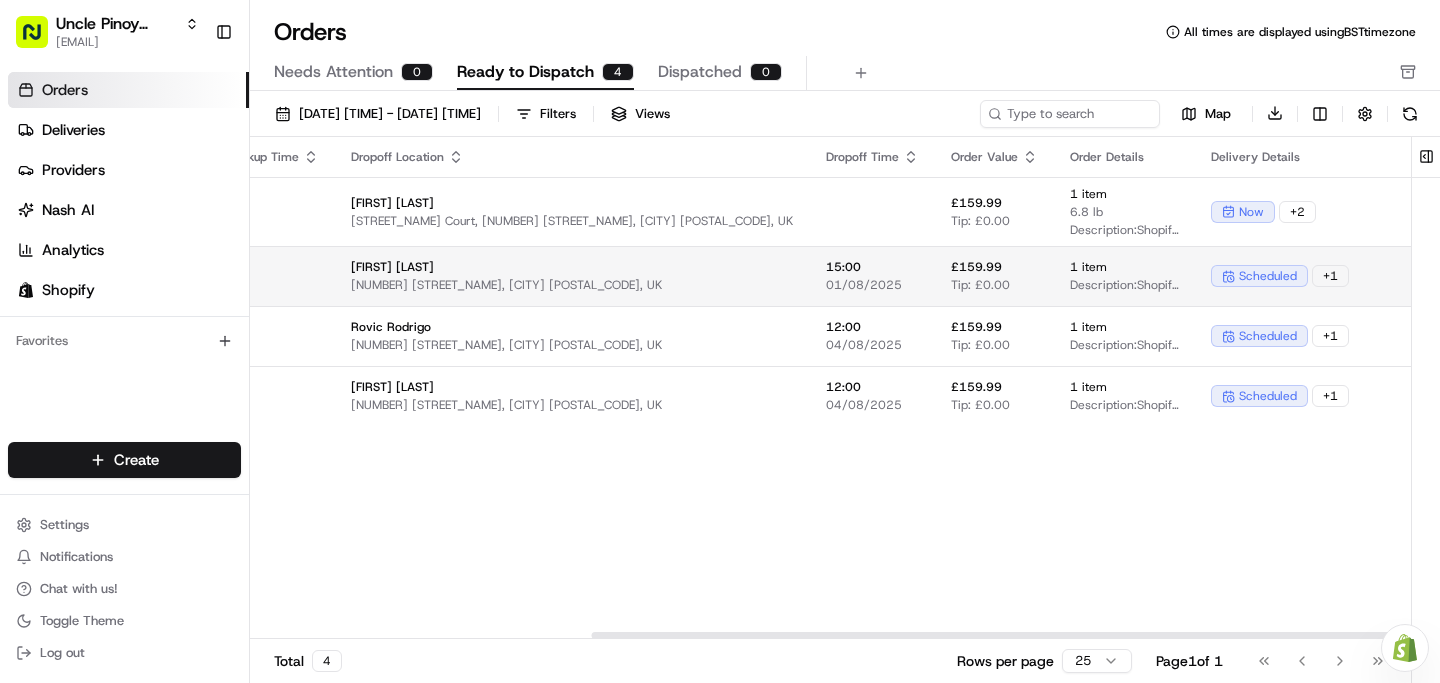 click on "Assign Provider" at bounding box center [1542, 276] 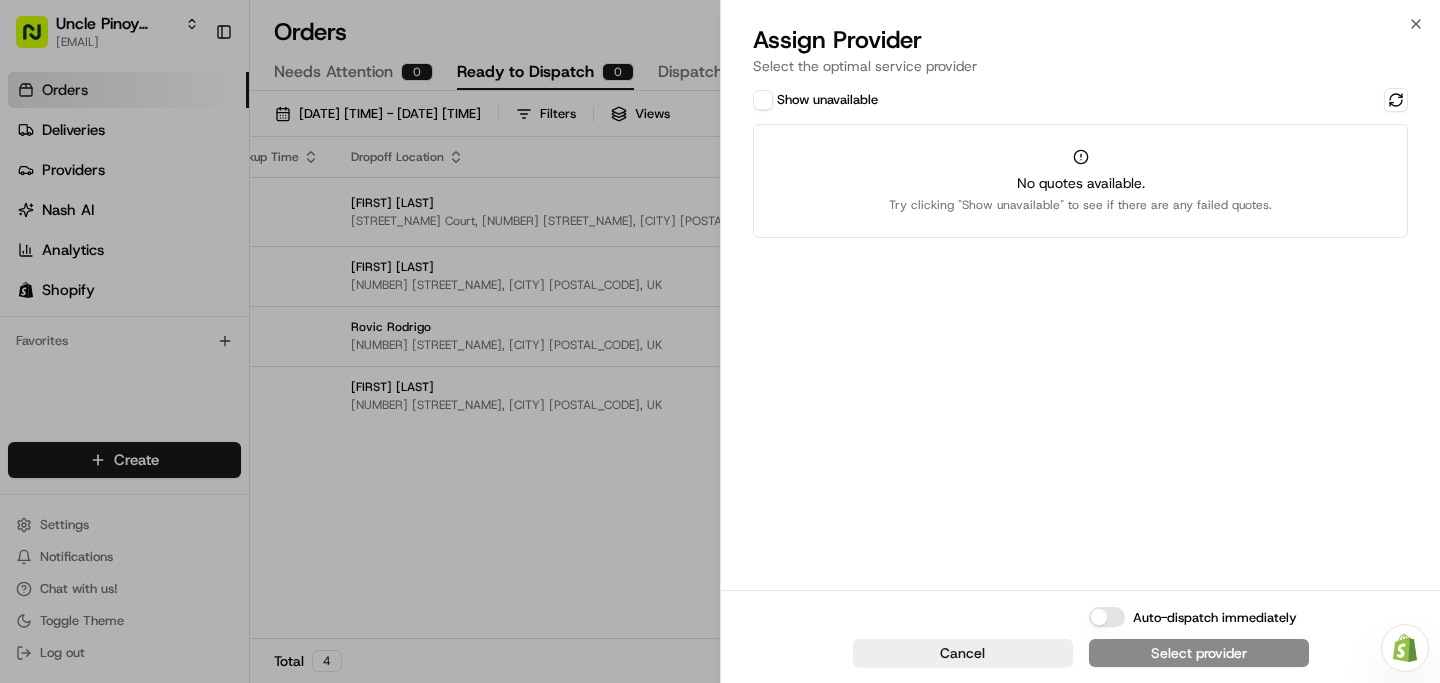 click on "Close Assign Provider Select the optimal service provider Show unavailable No quotes available. Try clicking "Show unavailable" to see if there are any failed quotes. Cancel Auto-dispatch immediately Select provider" at bounding box center (1080, 341) 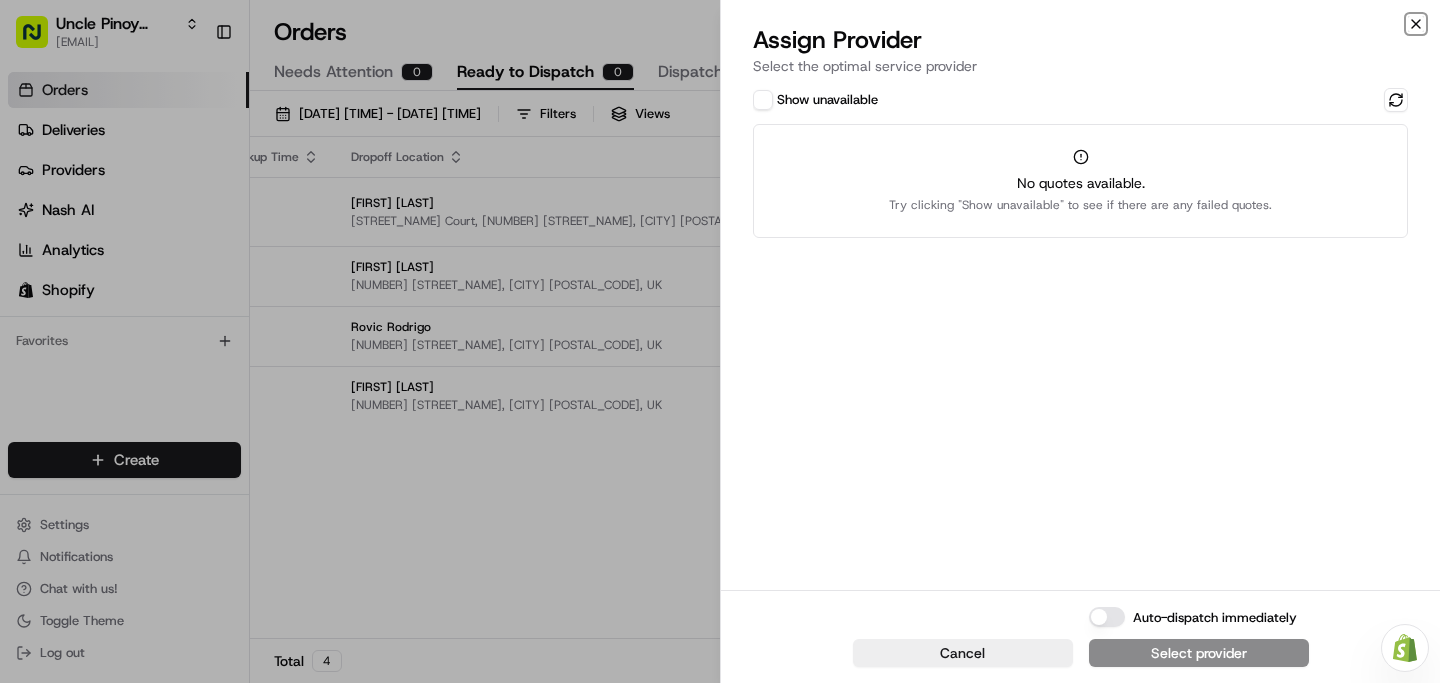 click 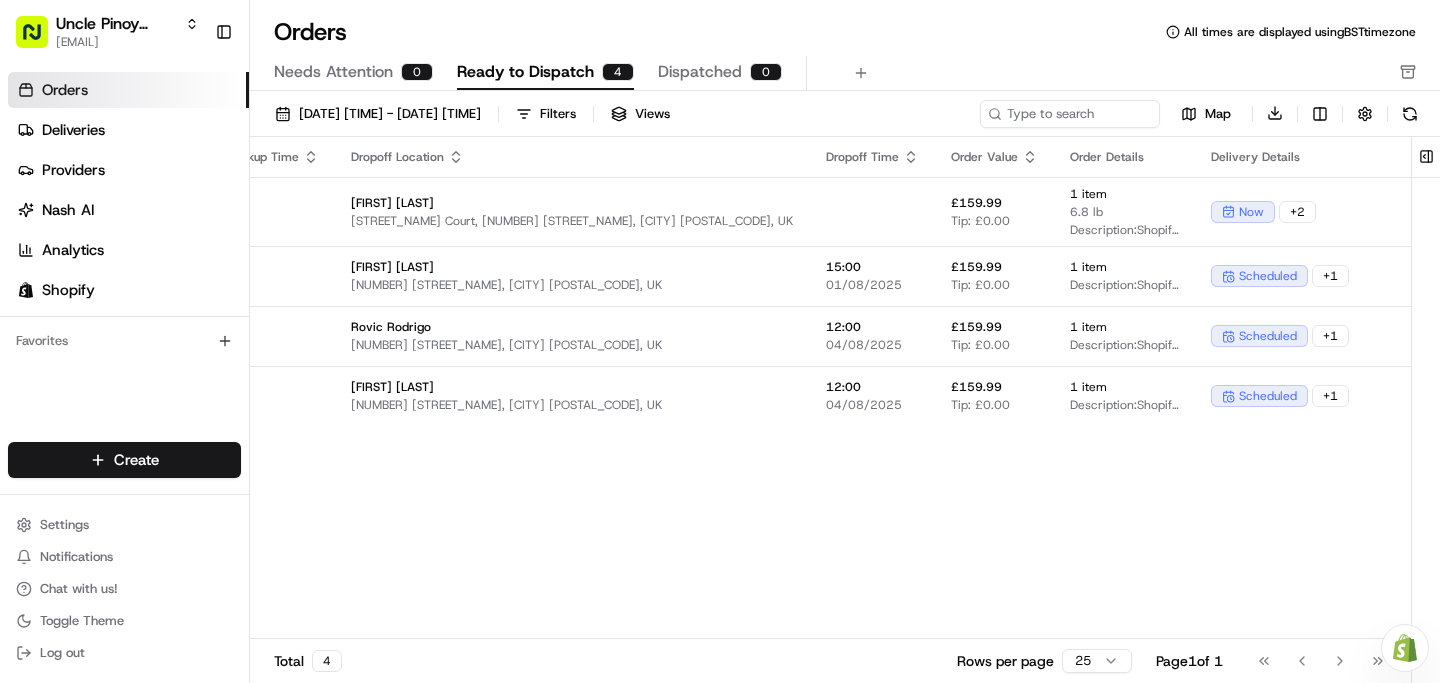 click on "Orders All times are displayed using  BST  timezone" at bounding box center [845, 32] 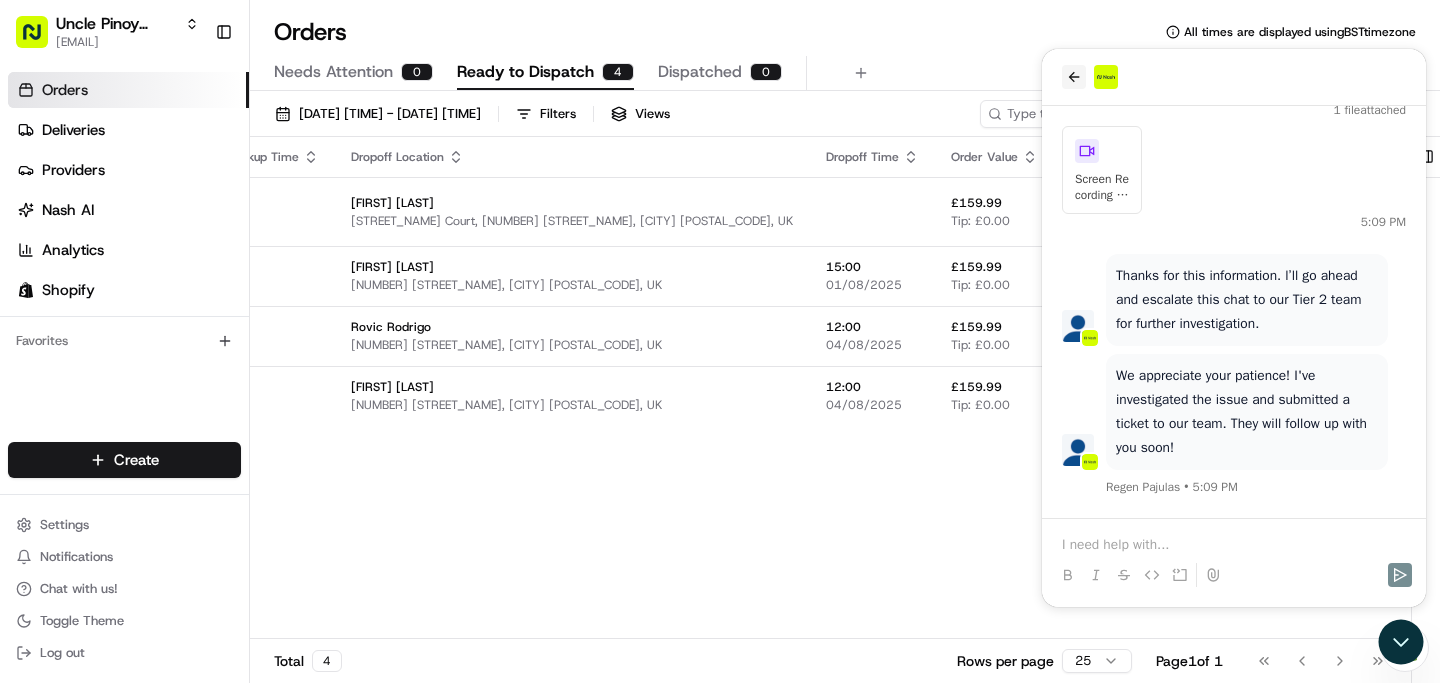 click 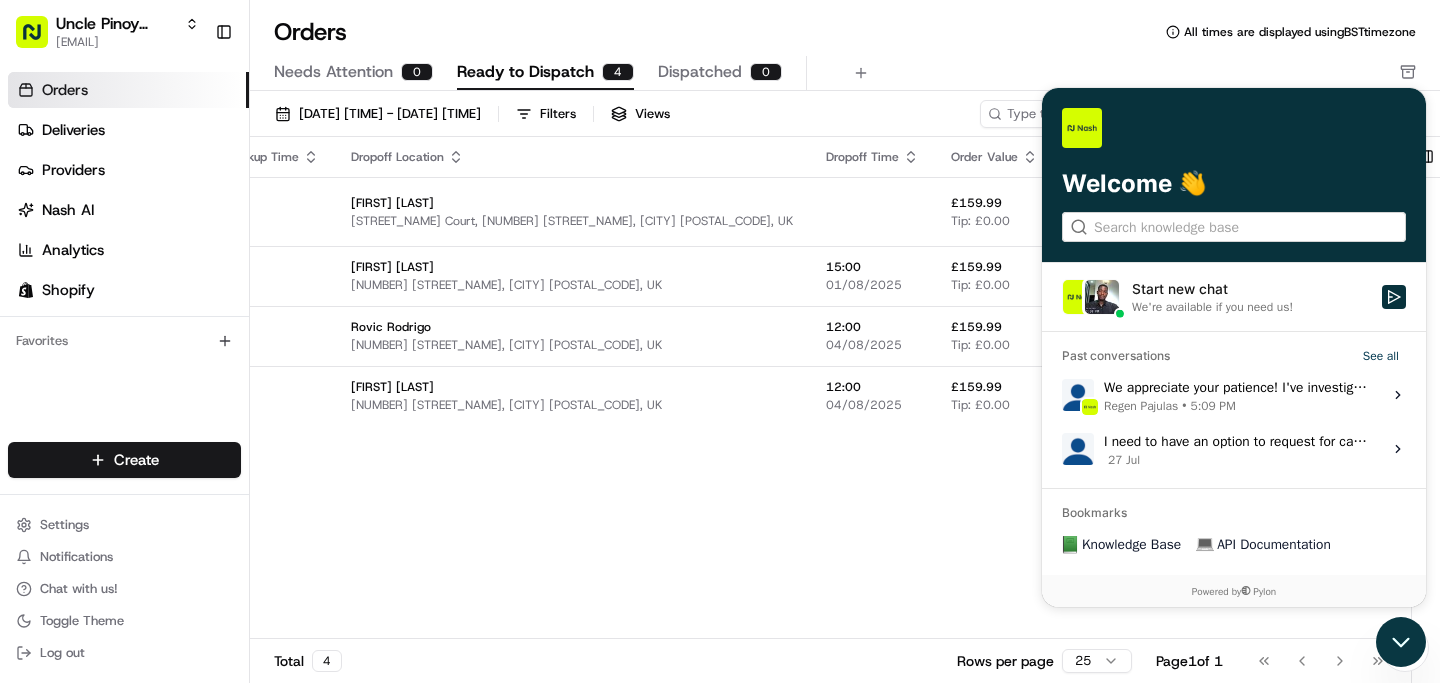 click 